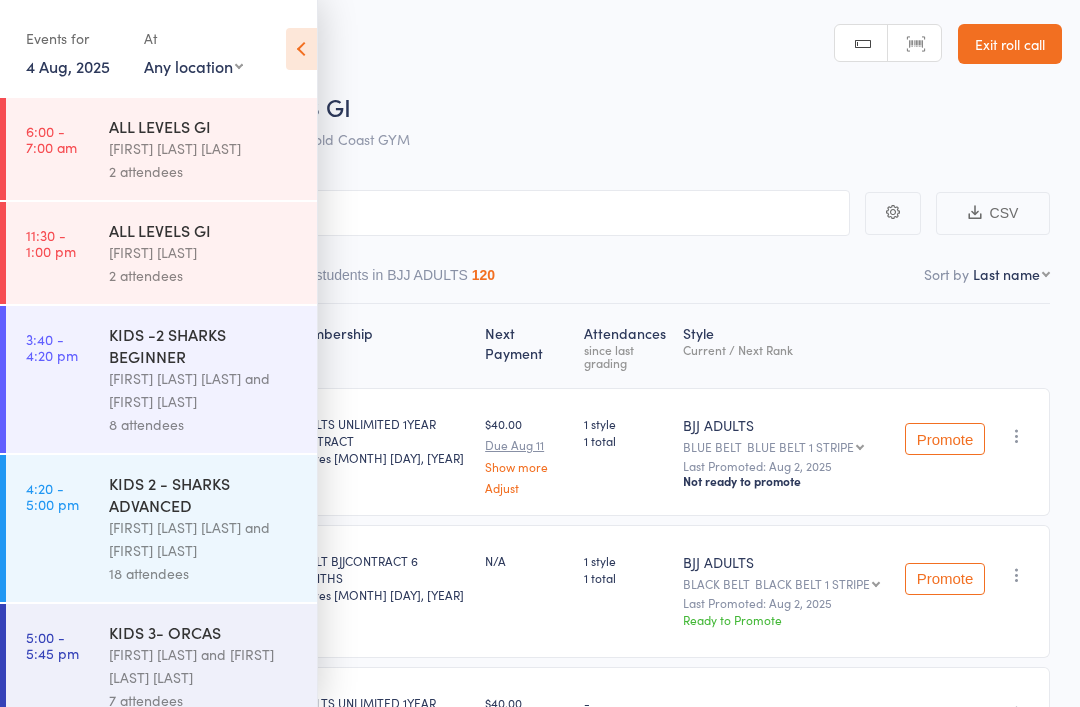 scroll, scrollTop: 0, scrollLeft: 0, axis: both 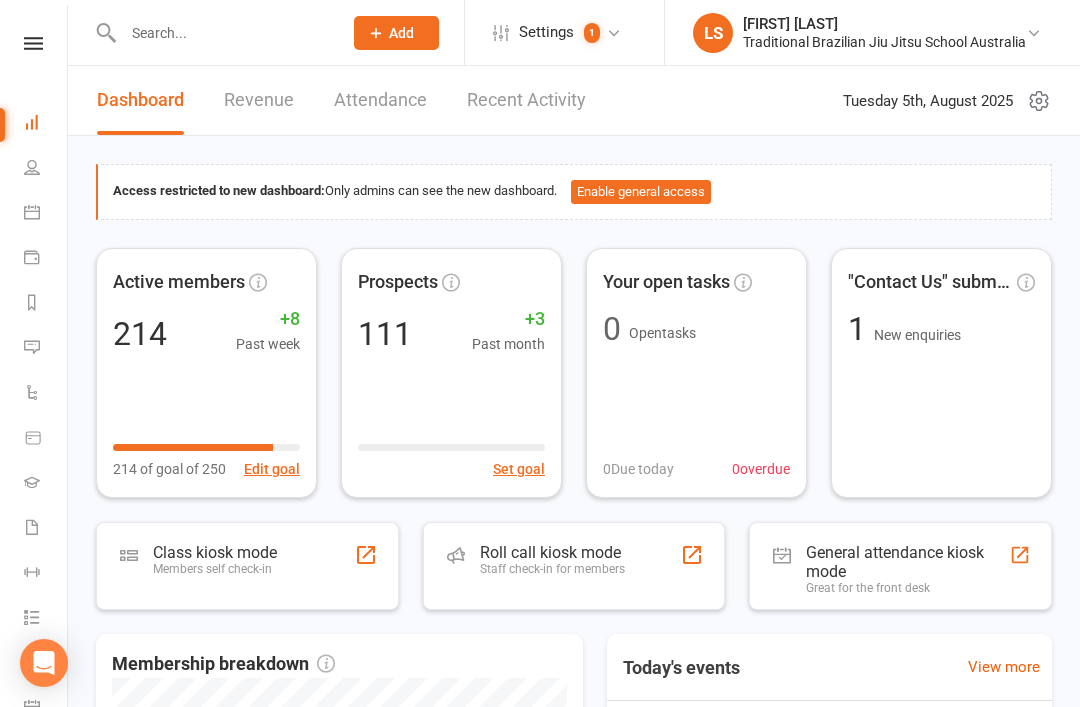 click on "People" at bounding box center (46, 169) 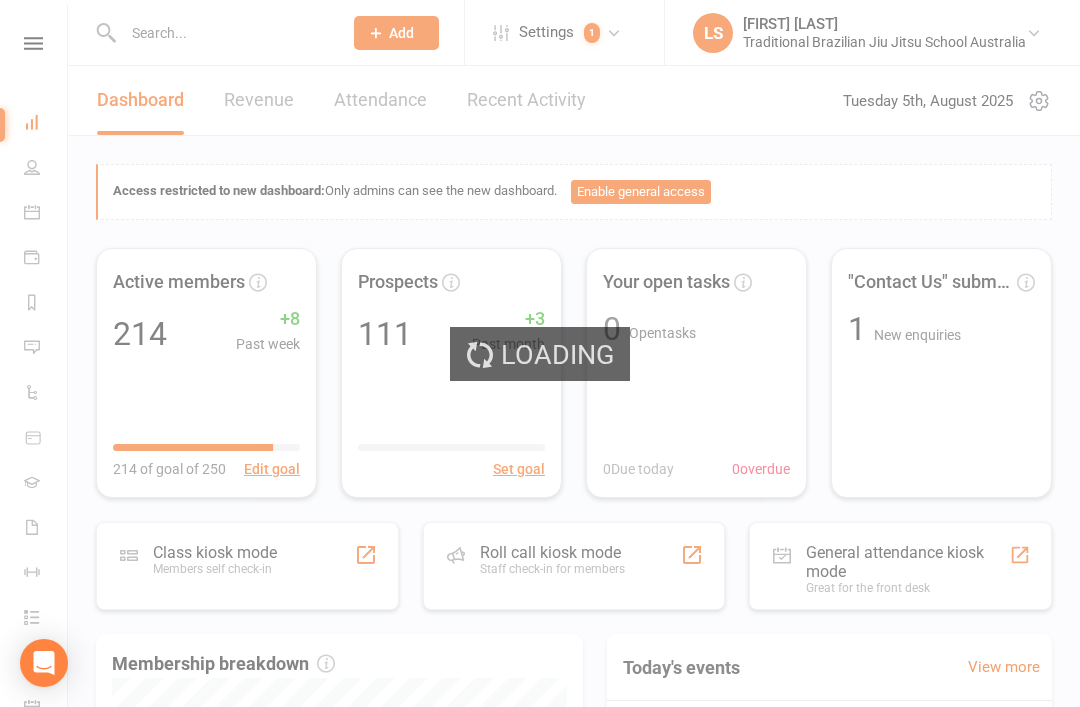 select on "100" 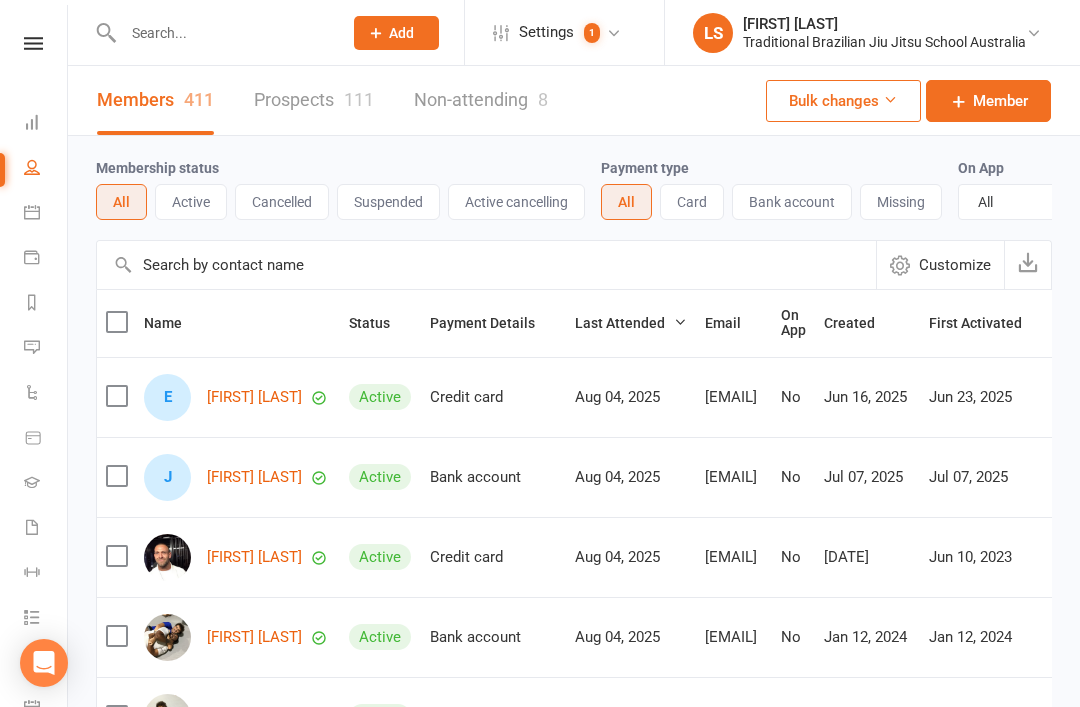 click at bounding box center [222, 33] 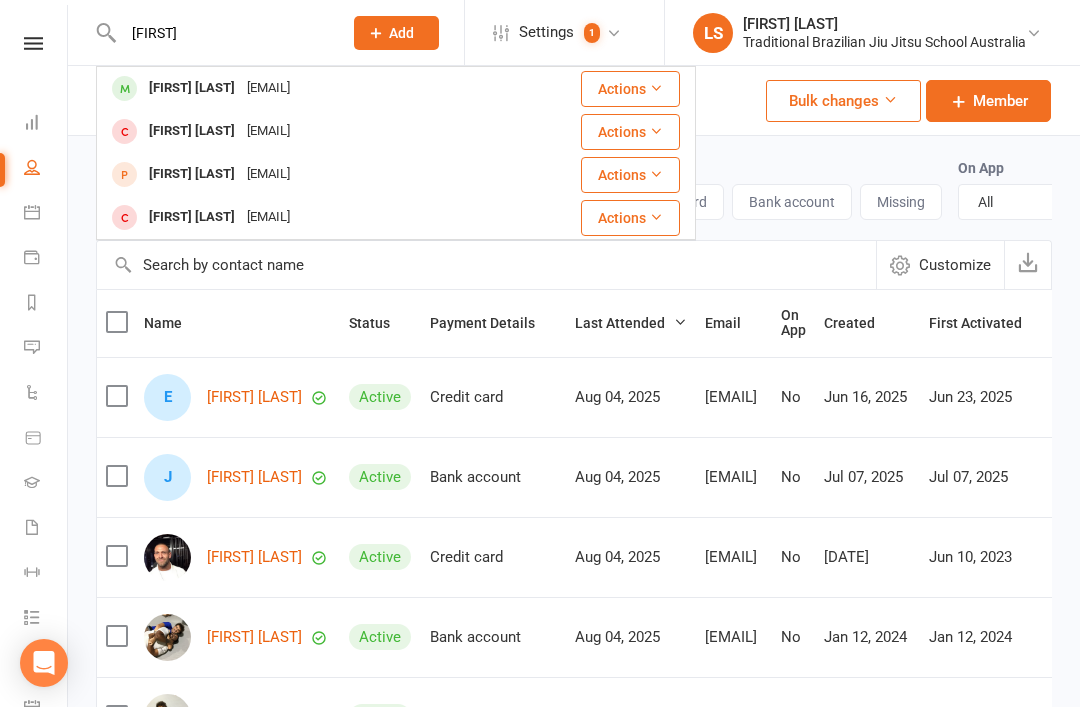 type on "Rhett" 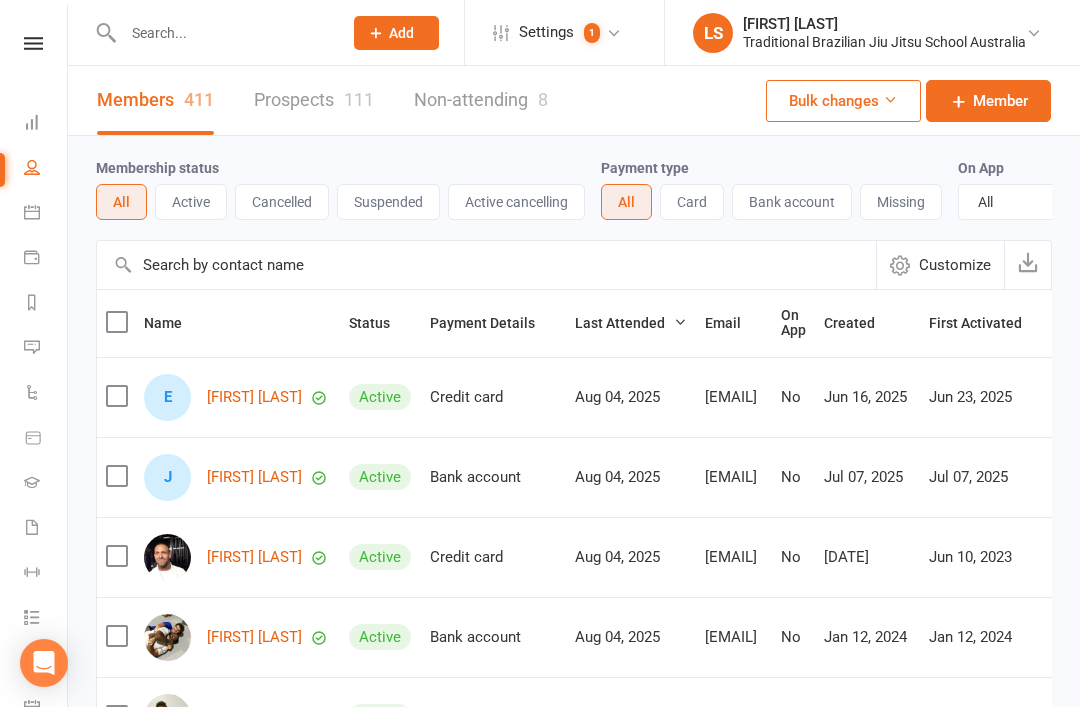 click on "Clubworx Dashboard People Calendar Payments Reports Messages   Automations   Product Sales Gradings   Waivers   4 Workouts   Tasks   1 What's New Check-in Kiosk modes General attendance Roll call Class check-in" at bounding box center [34, 358] 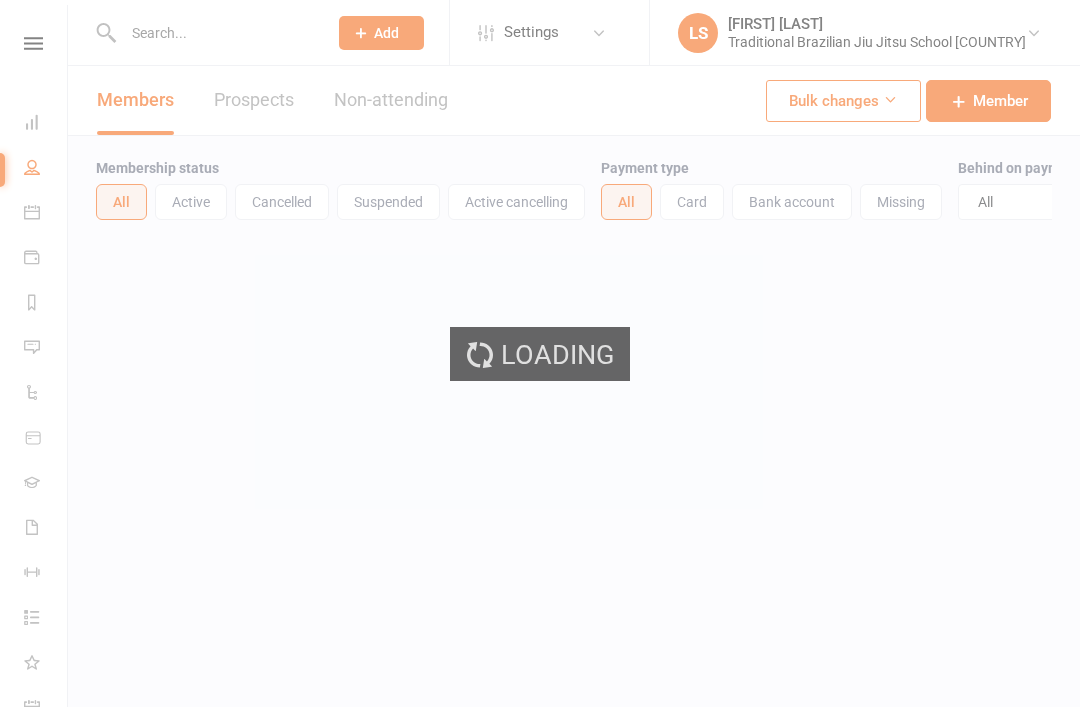 scroll, scrollTop: 0, scrollLeft: 0, axis: both 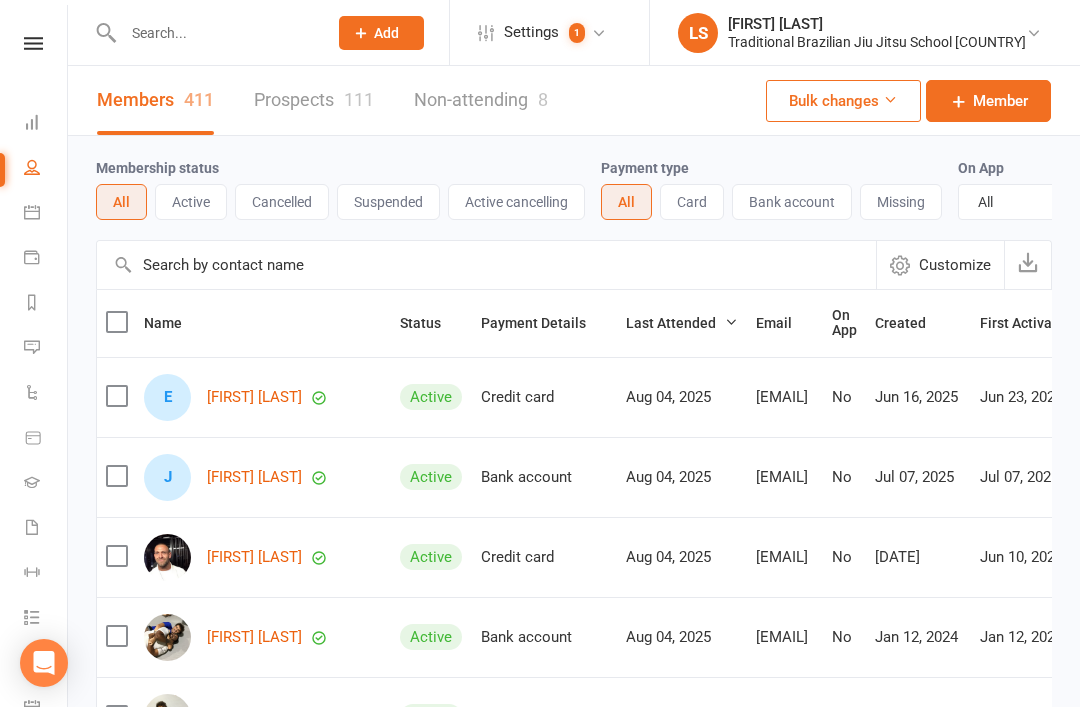 click on "Dashboard" at bounding box center [46, 124] 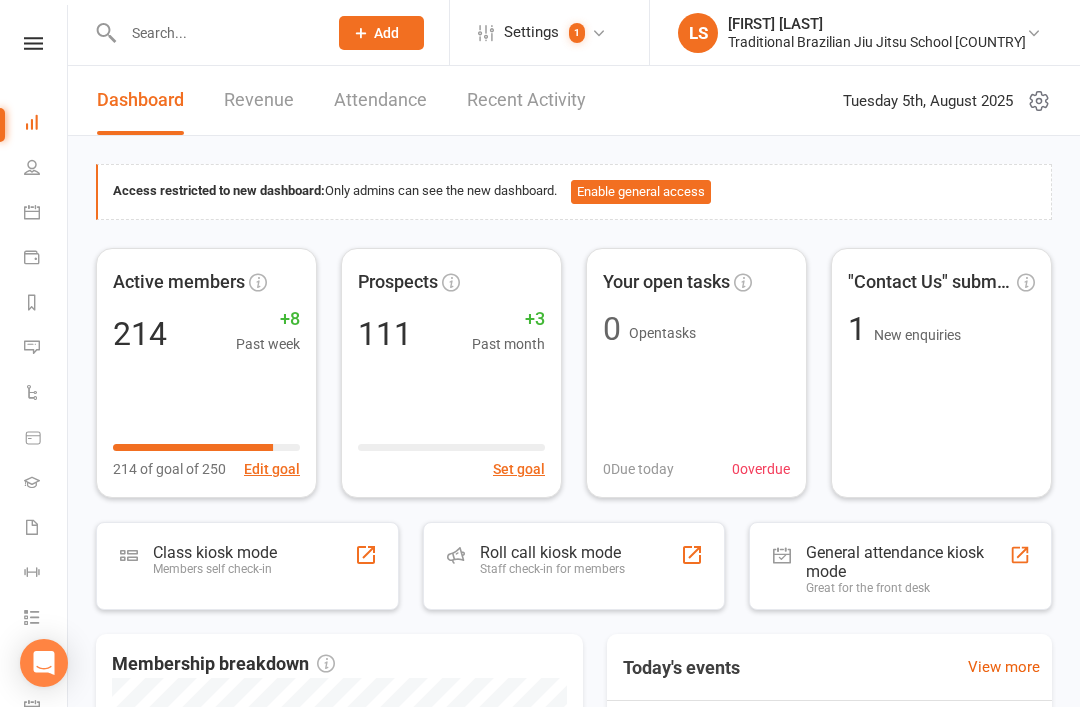 click on "Roll call kiosk mode" at bounding box center (552, 552) 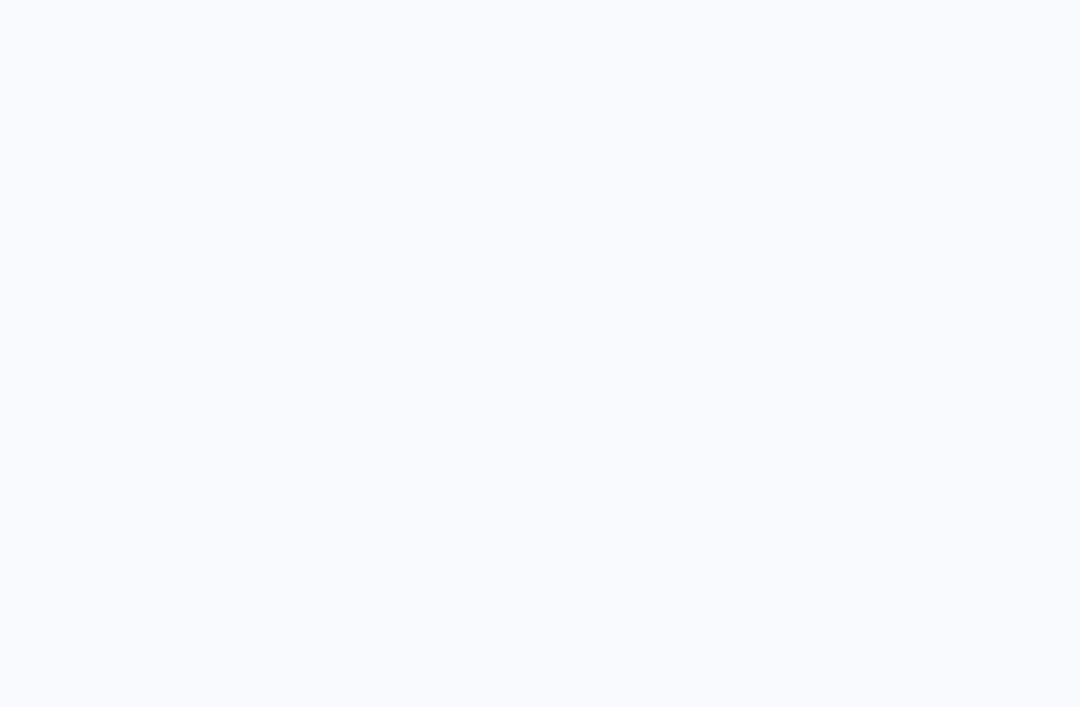 scroll, scrollTop: 0, scrollLeft: 0, axis: both 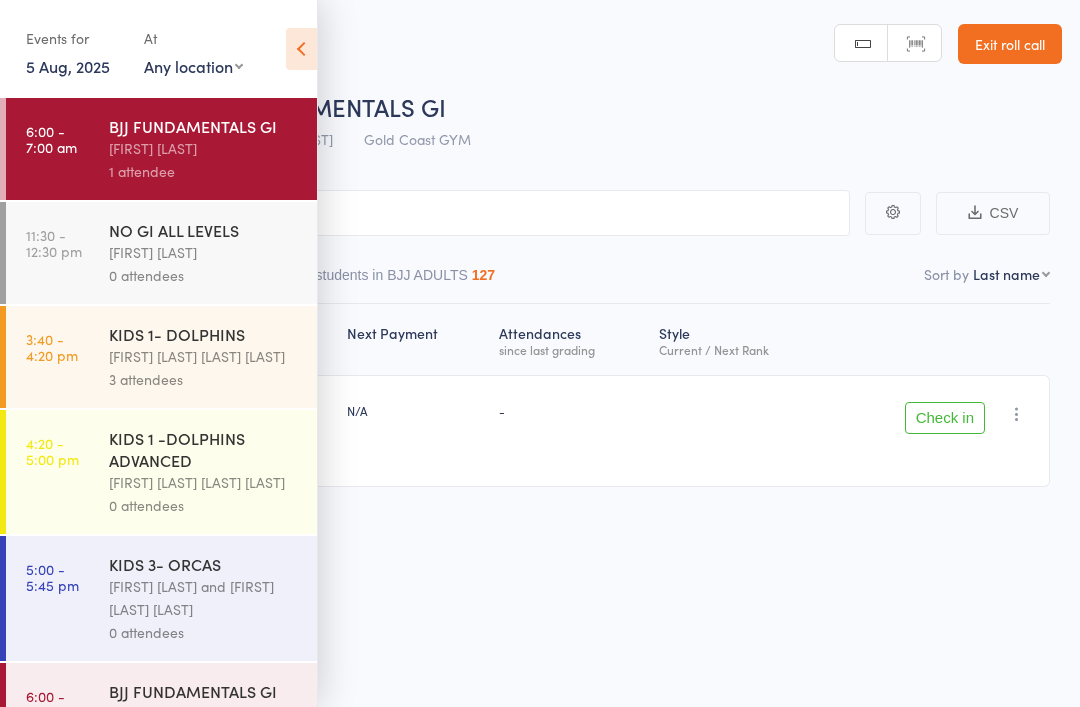 click on "Fabio Glazer" at bounding box center [204, 148] 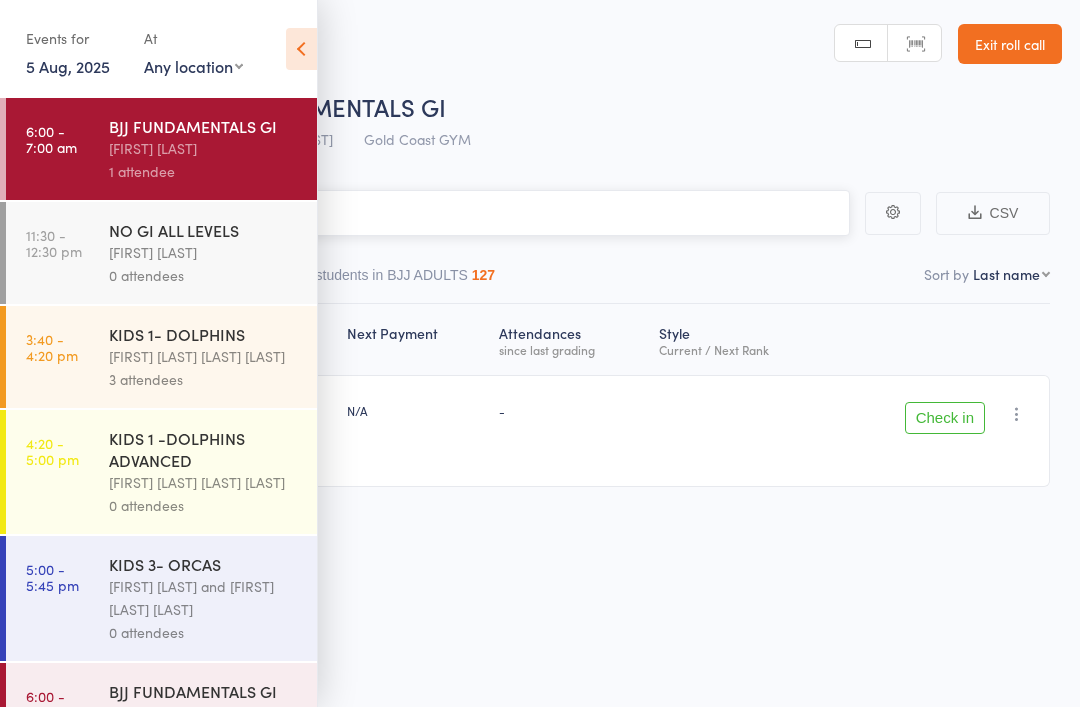 click at bounding box center [440, 213] 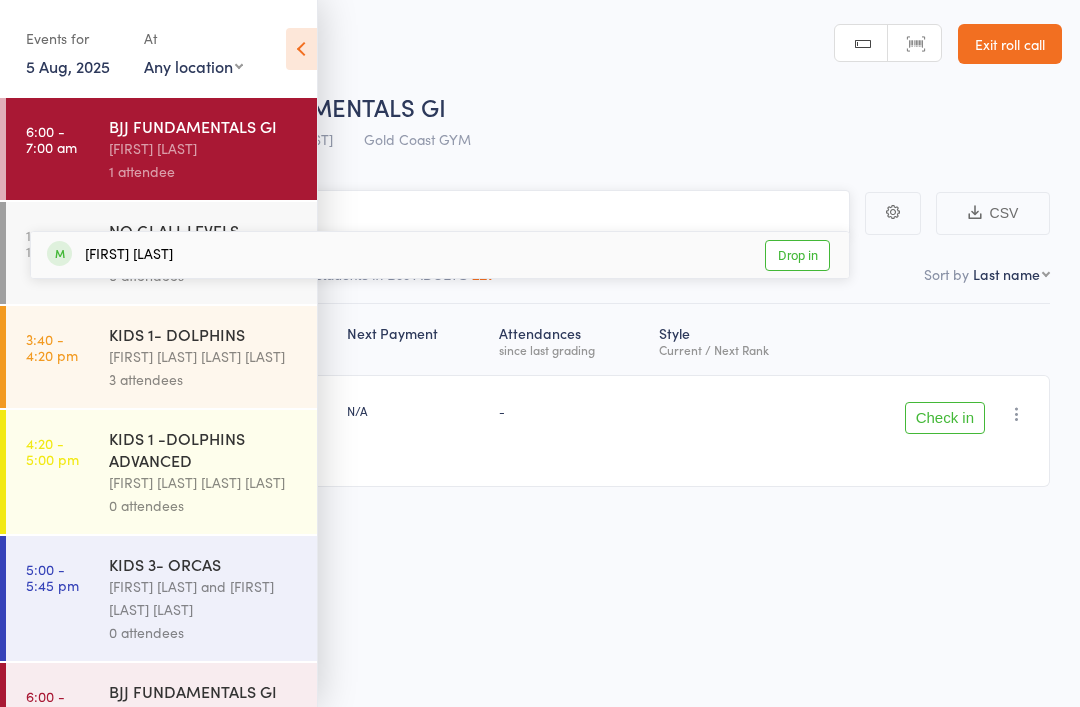 type on "Ia" 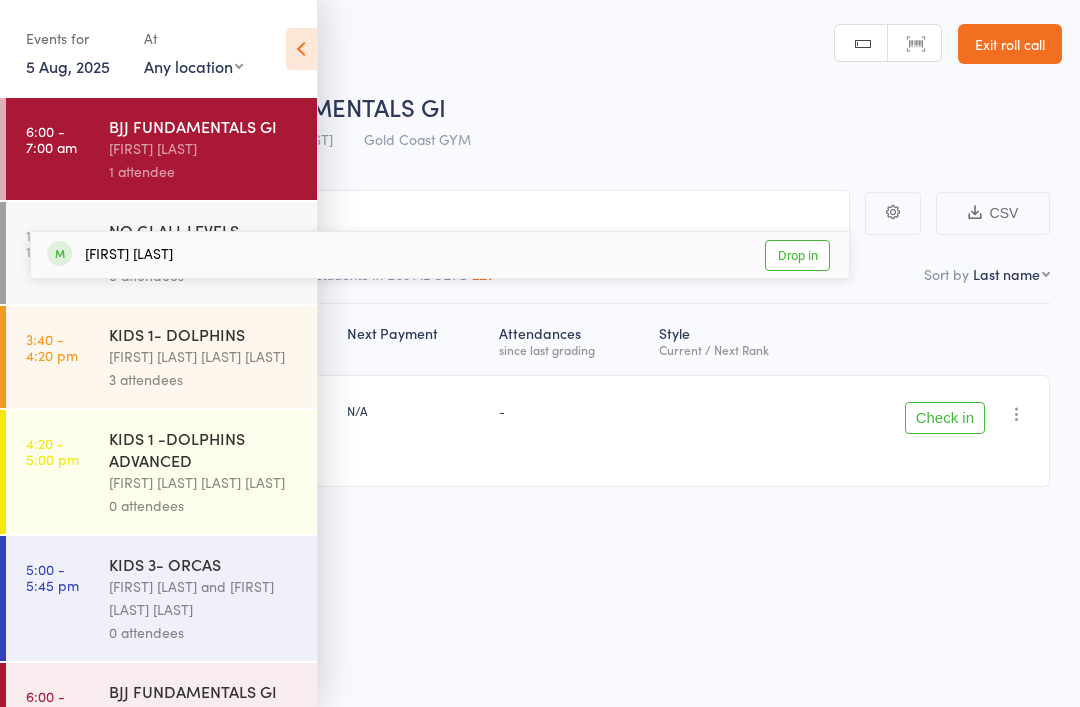 click on "Drop in" at bounding box center [797, 255] 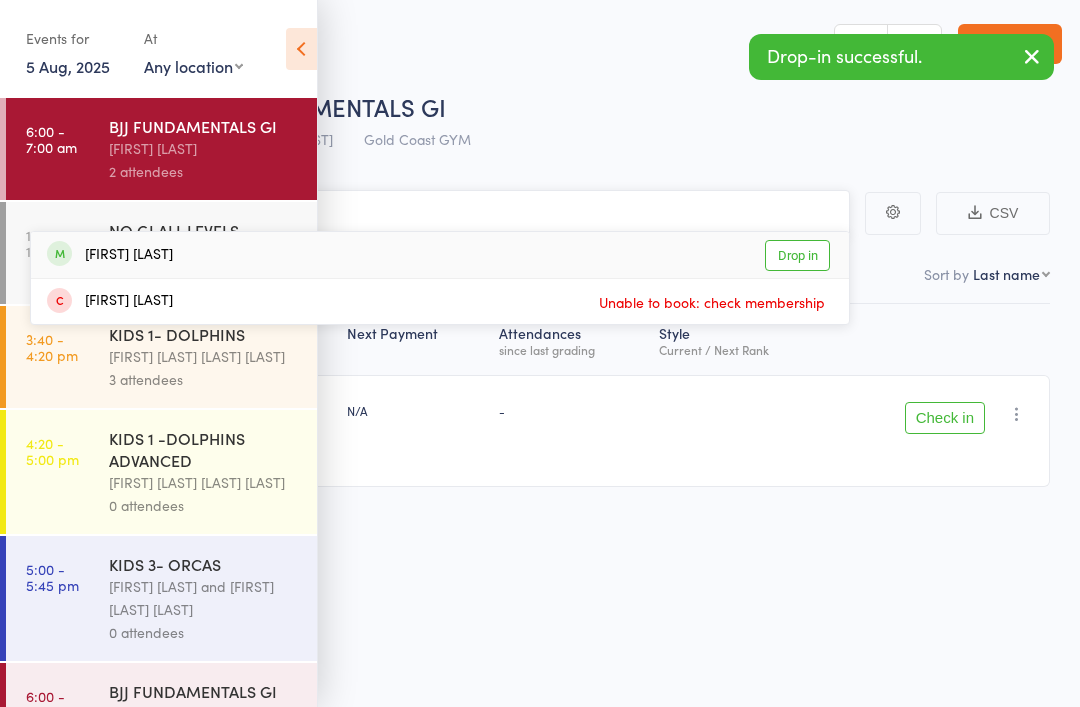 type on "Rhett" 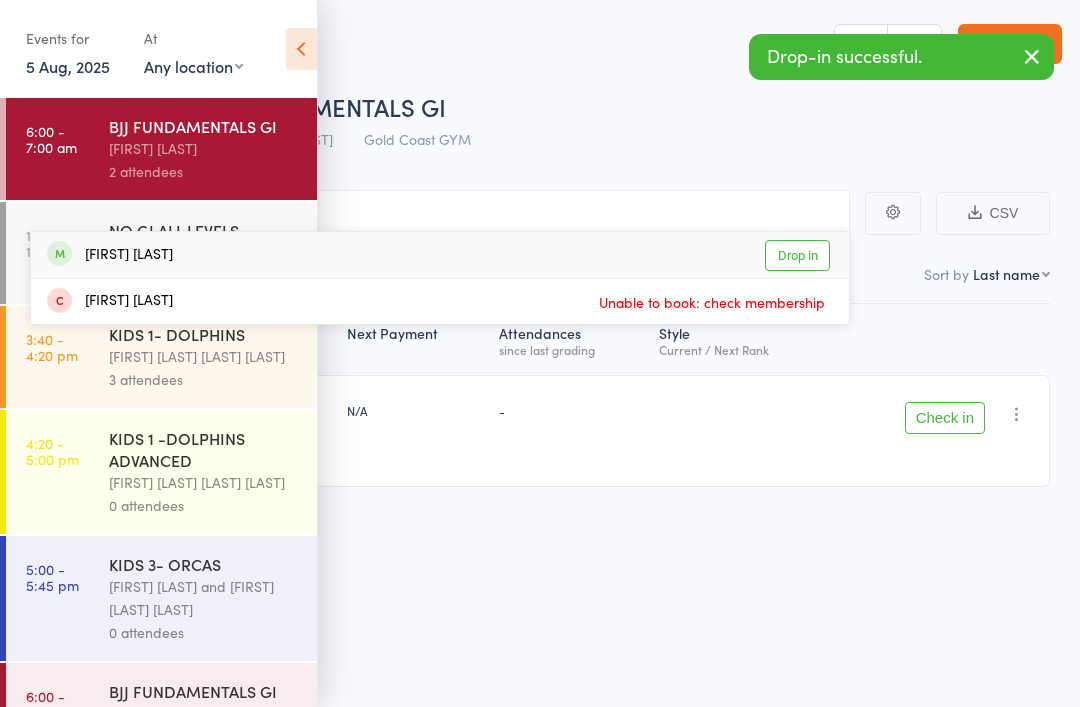 click on "Drop in" at bounding box center [797, 255] 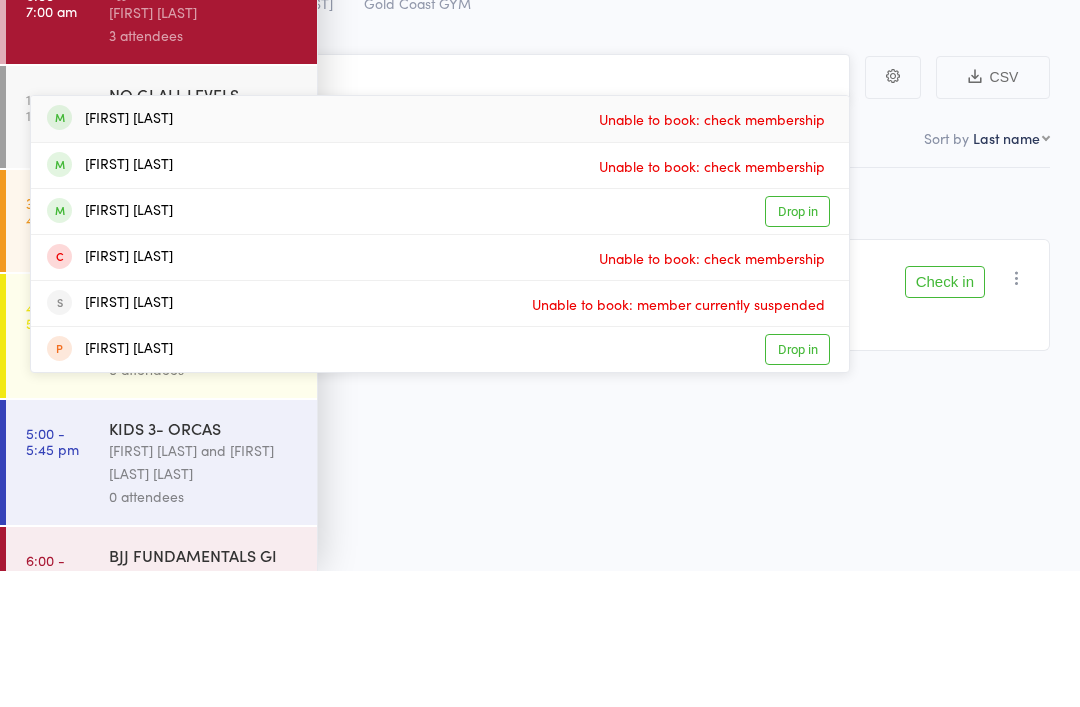 type on "Camer" 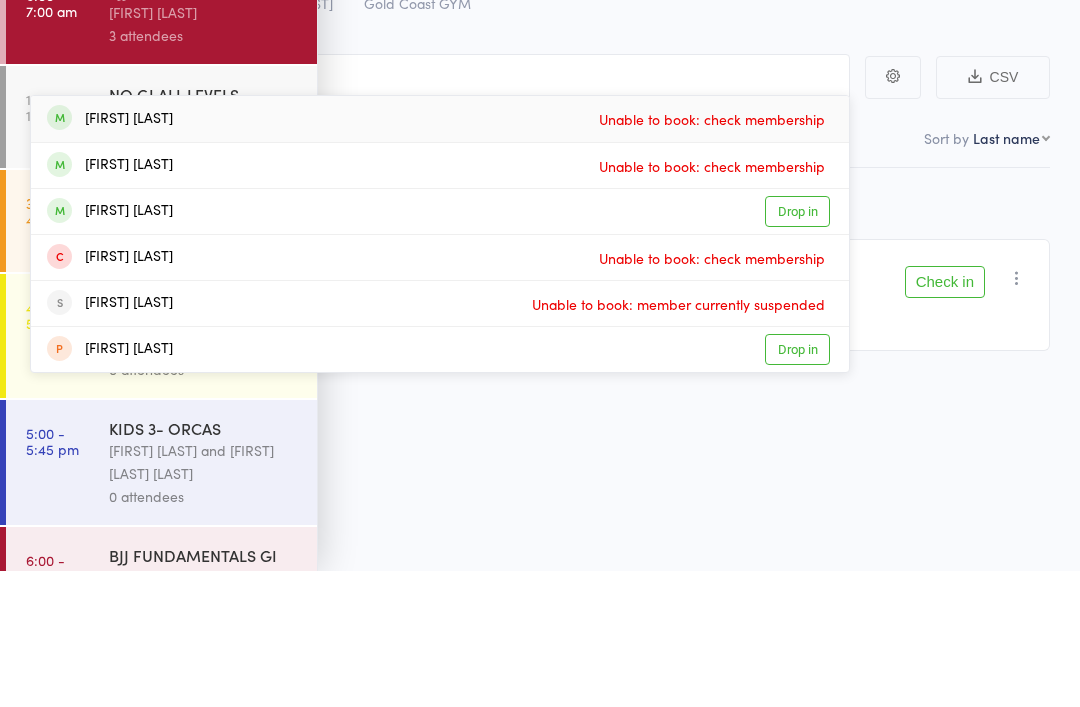 click on "Drop in" at bounding box center [797, 347] 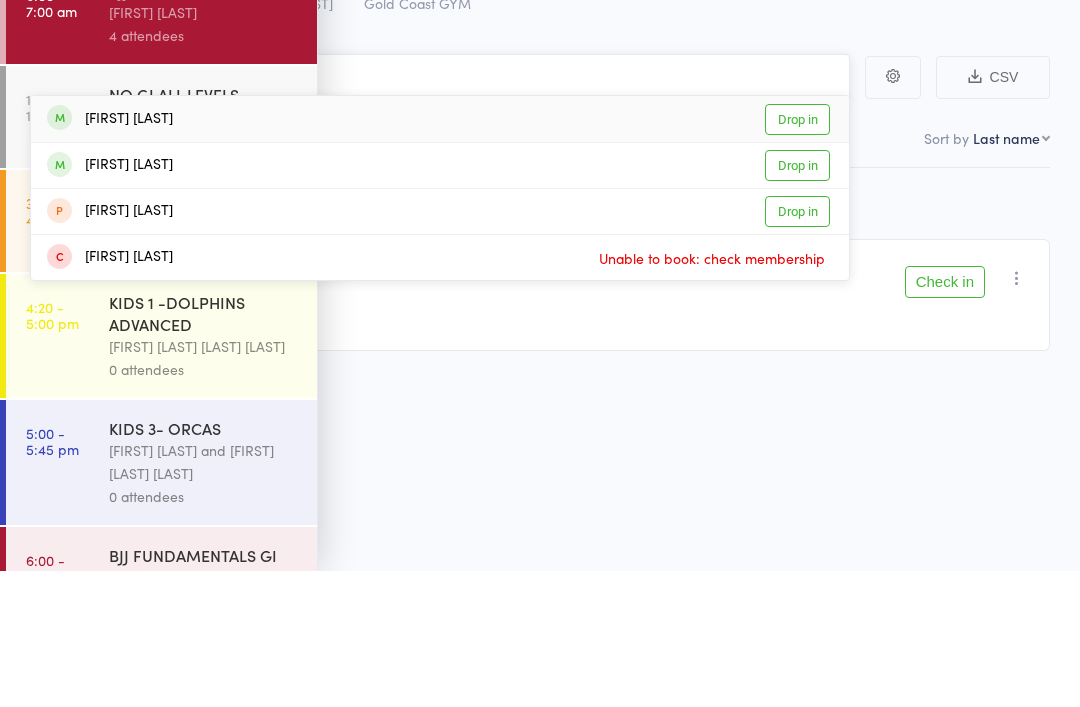 type on "Alex" 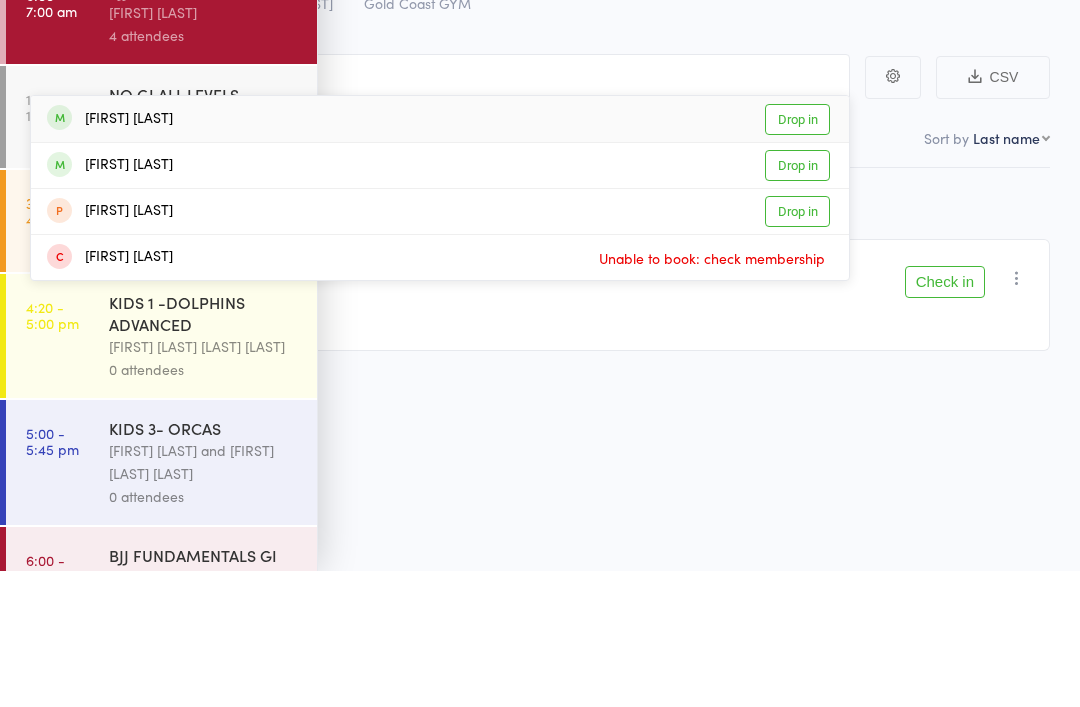 click on "Drop in" at bounding box center (797, 255) 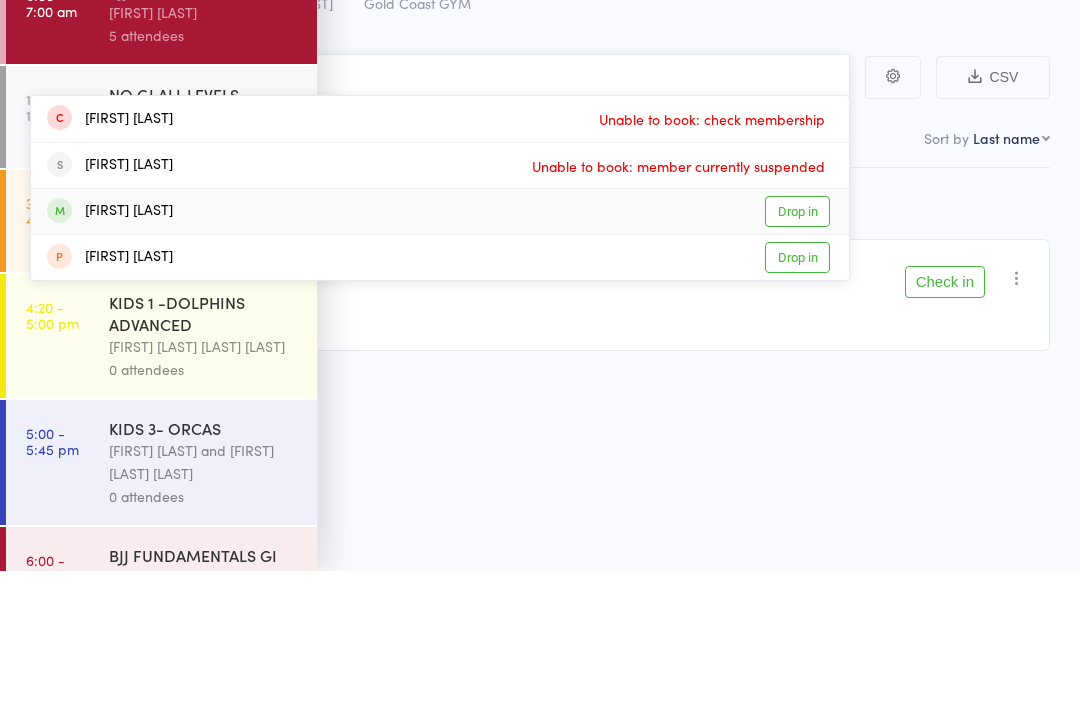 type on "Mitch" 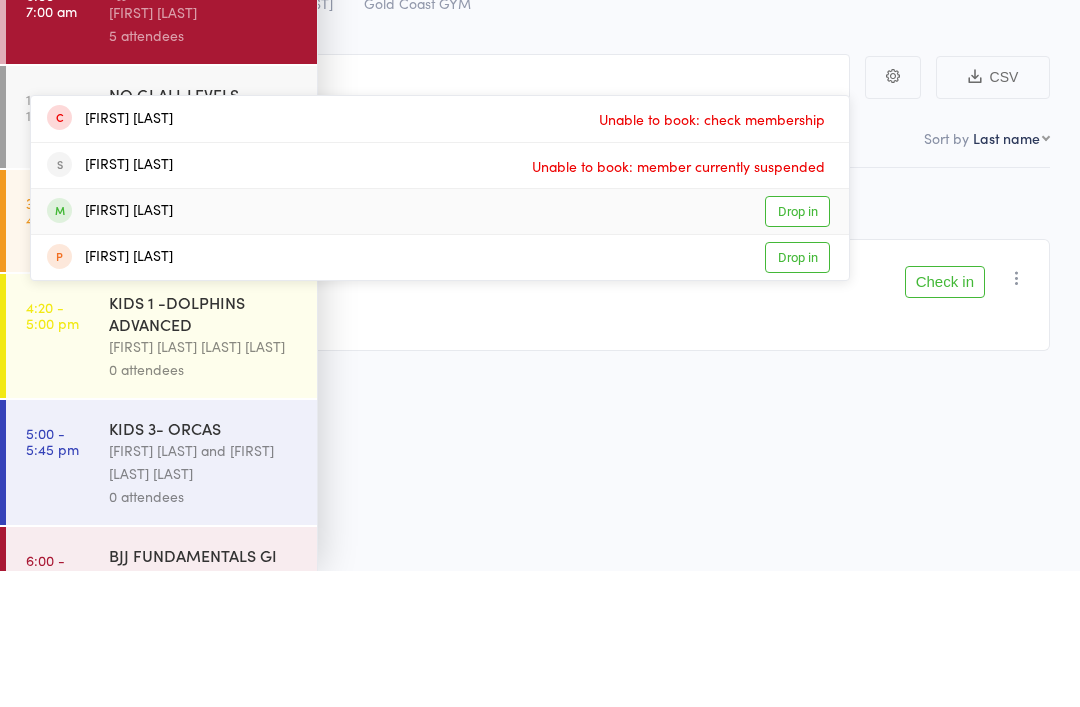 click on "Drop in" at bounding box center (797, 347) 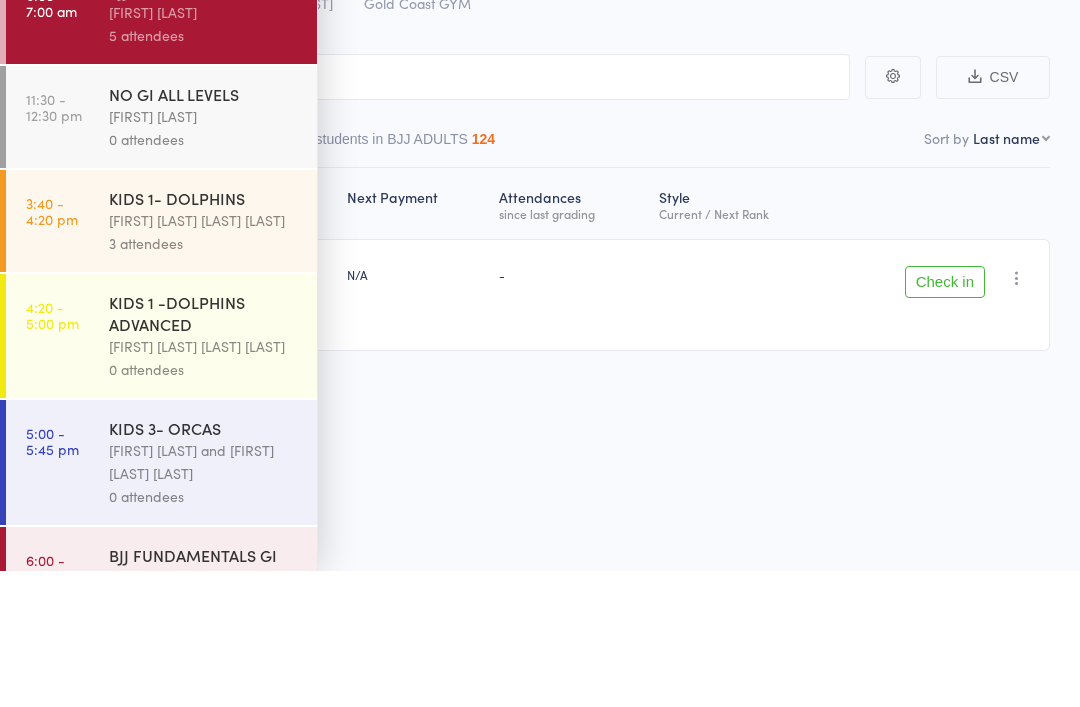 scroll, scrollTop: 14, scrollLeft: 0, axis: vertical 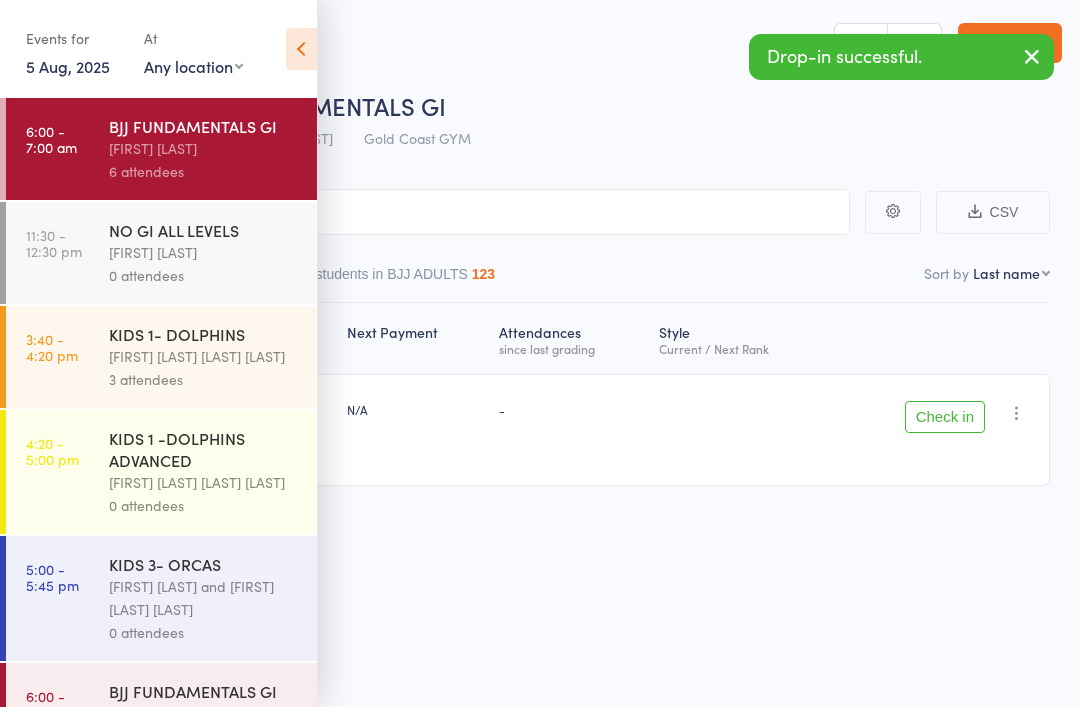 click at bounding box center (301, 49) 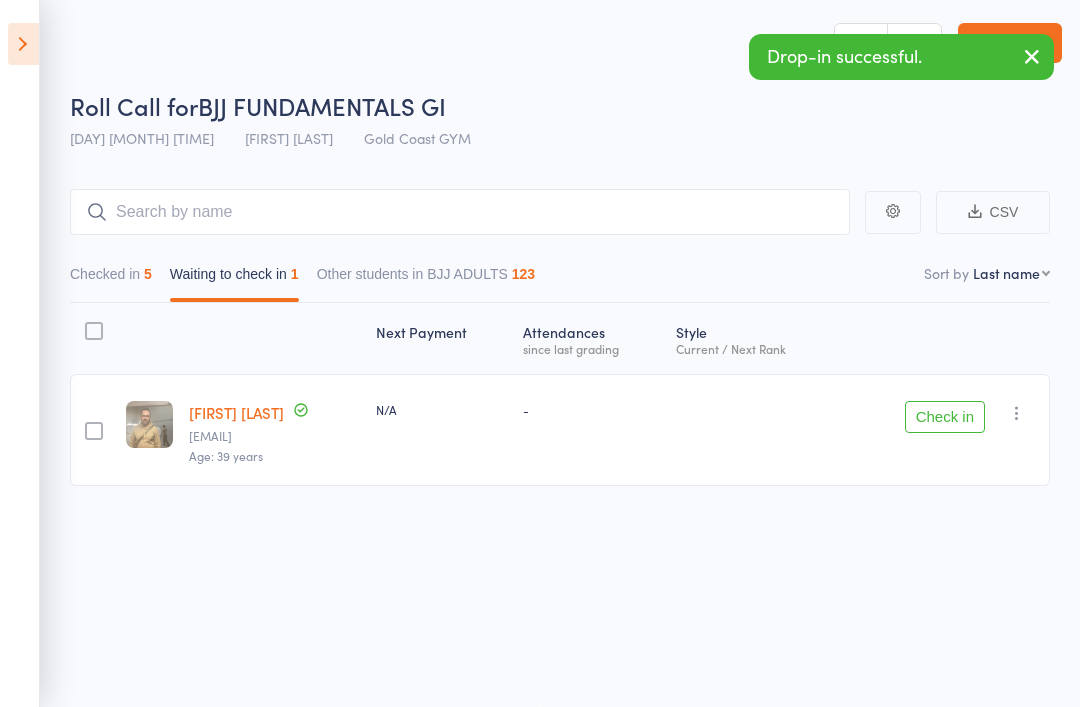 click on "Checked in  5" at bounding box center [111, 279] 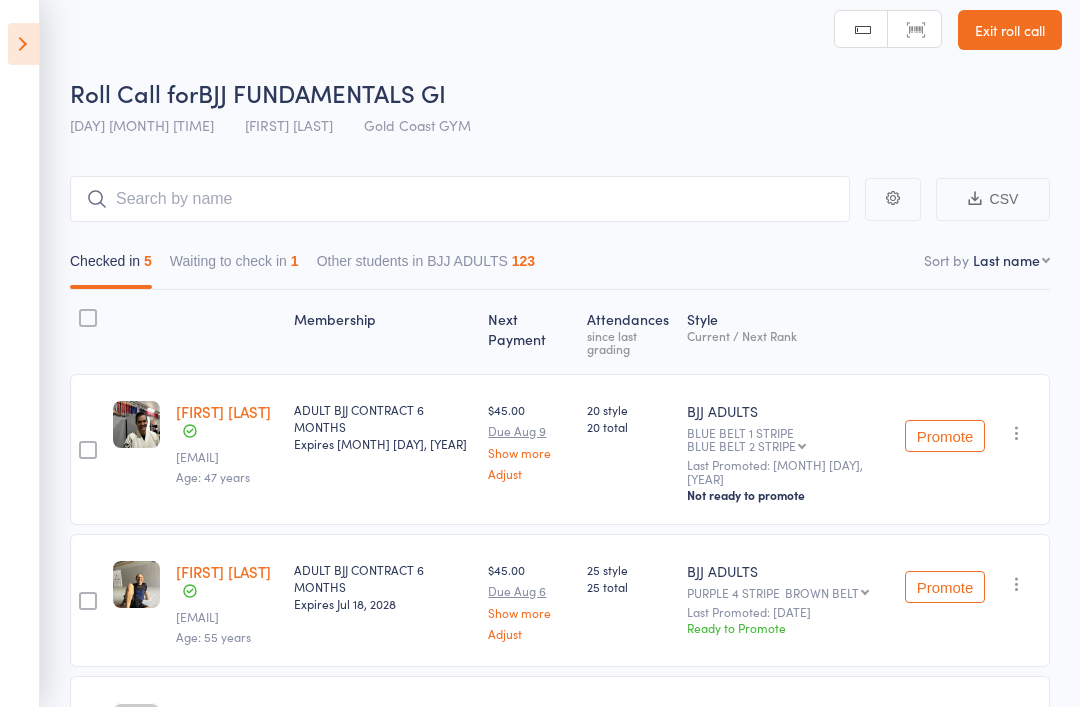 click at bounding box center [23, 44] 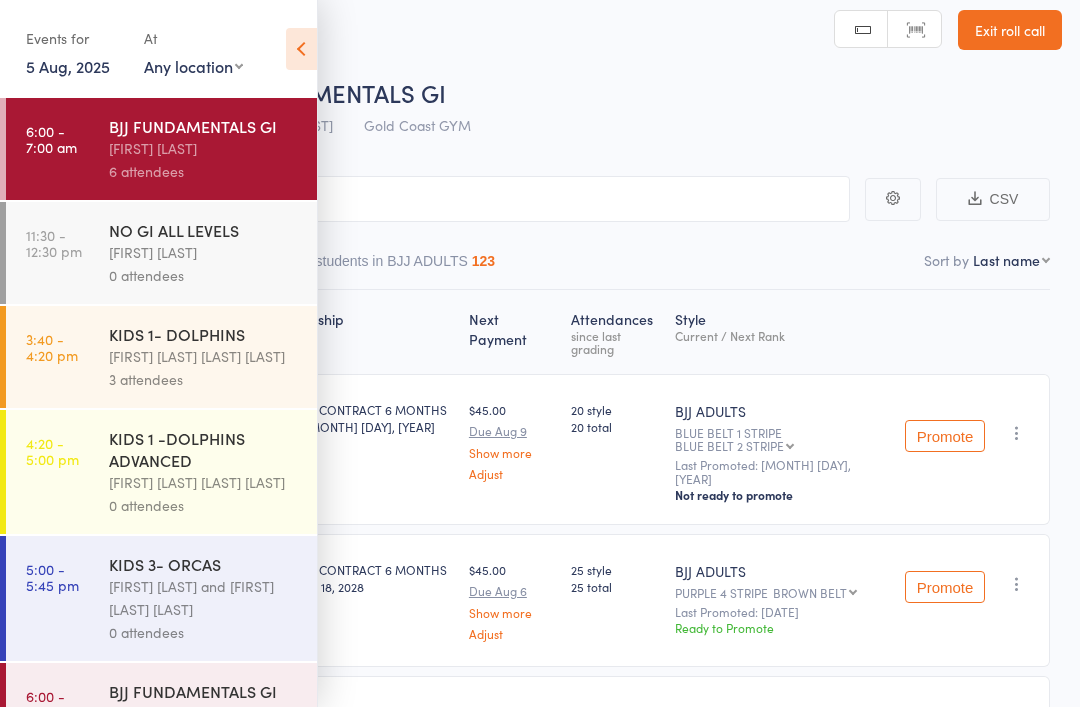 click on "5 Aug, 2025" at bounding box center [68, 66] 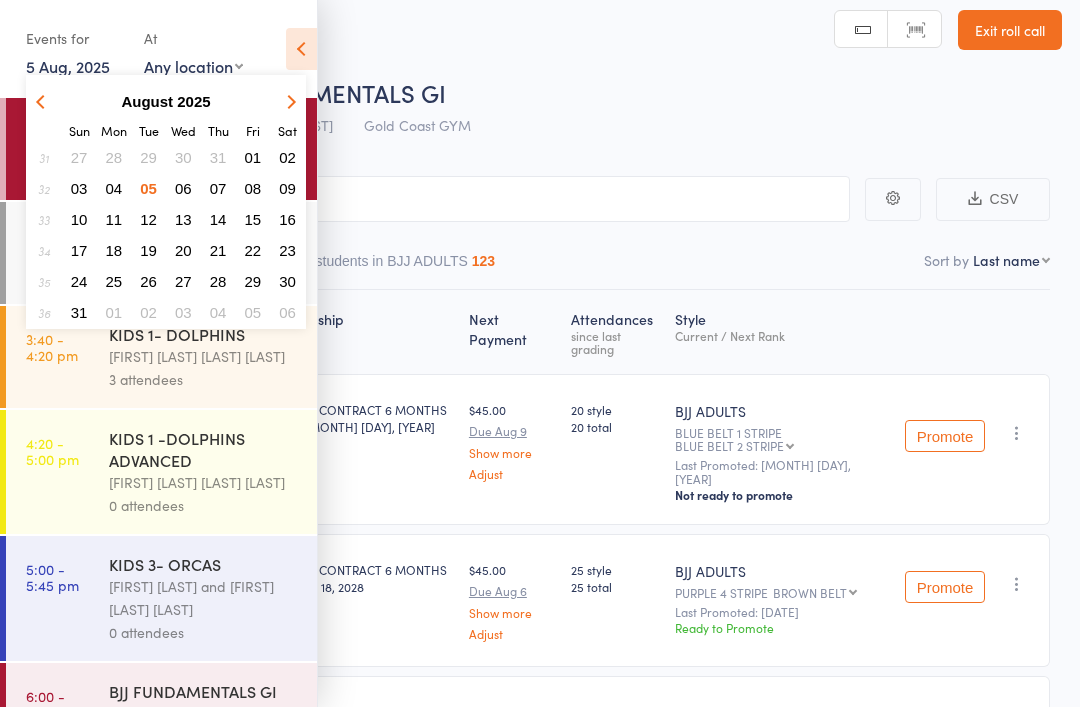 click on "Roll Call for  BJJ FUNDAMENTALS GI" at bounding box center (566, 92) 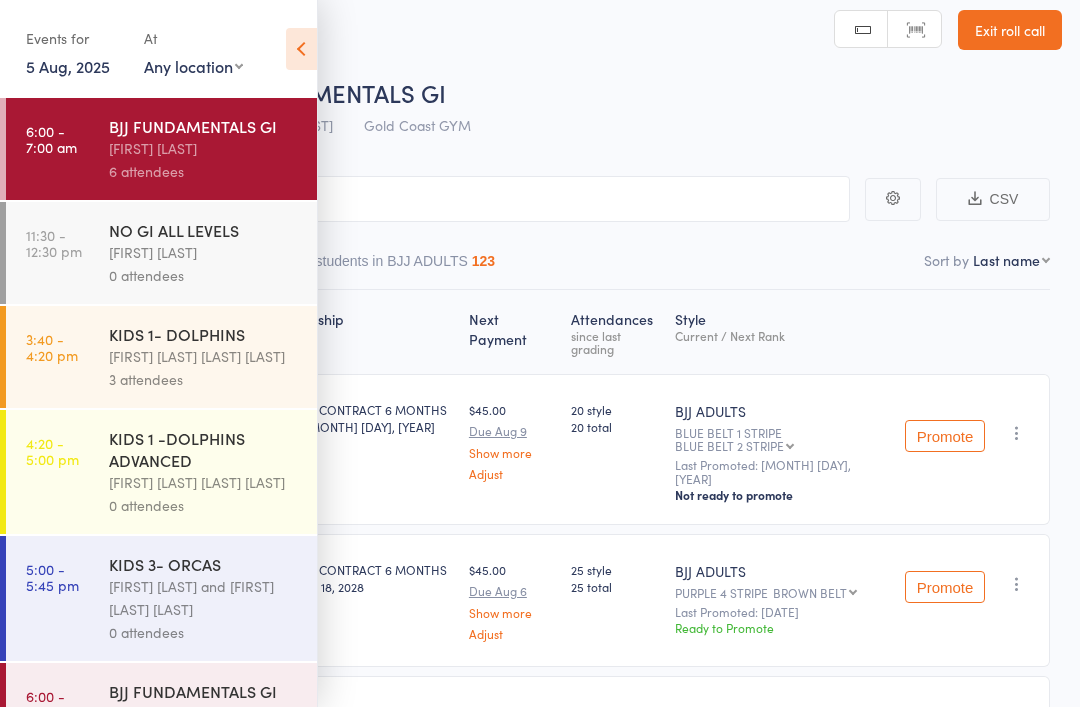 click at bounding box center [301, 49] 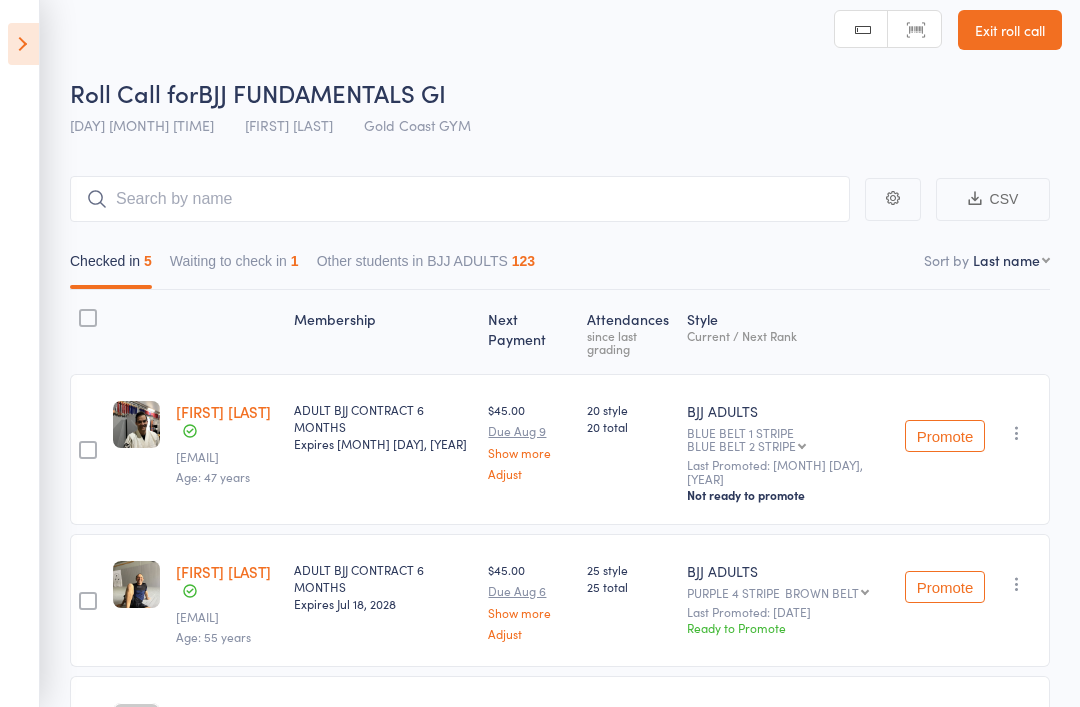 click on "Waiting to check in  1" at bounding box center [234, 266] 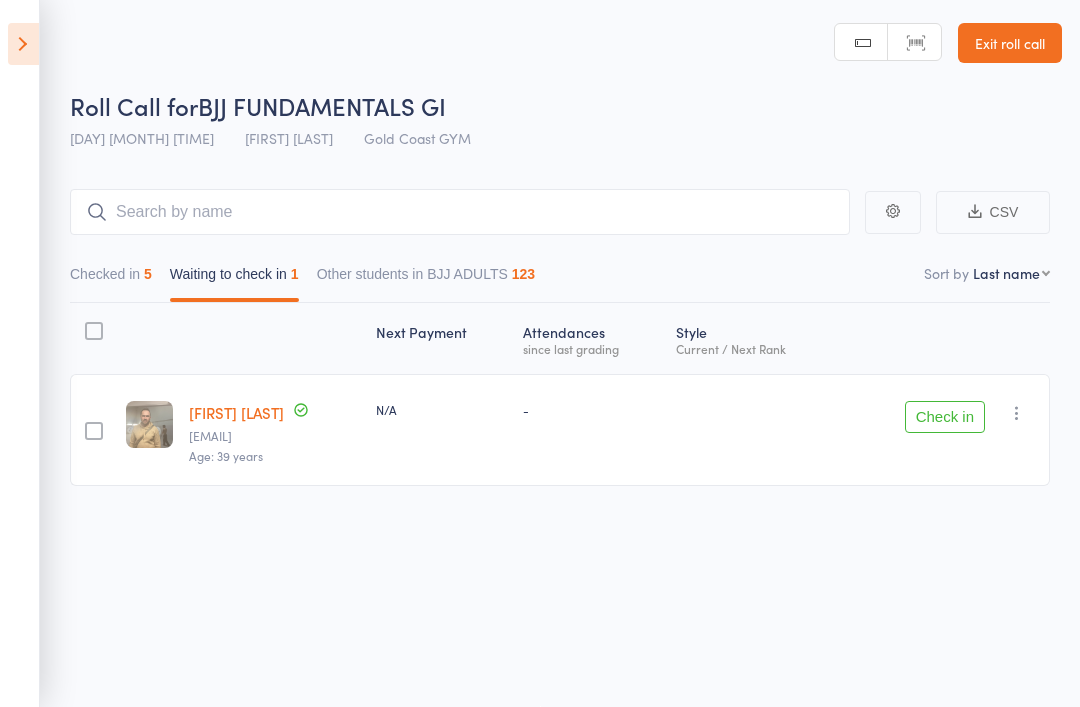 click on "Checked in  5" at bounding box center [111, 279] 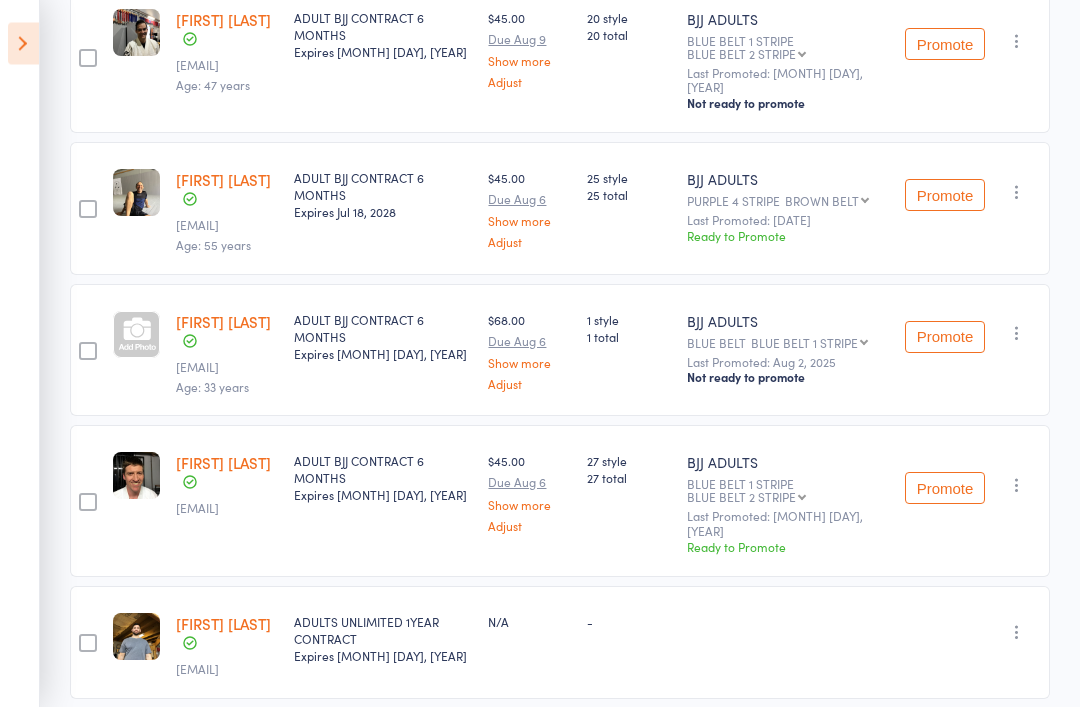 scroll, scrollTop: 414, scrollLeft: 0, axis: vertical 